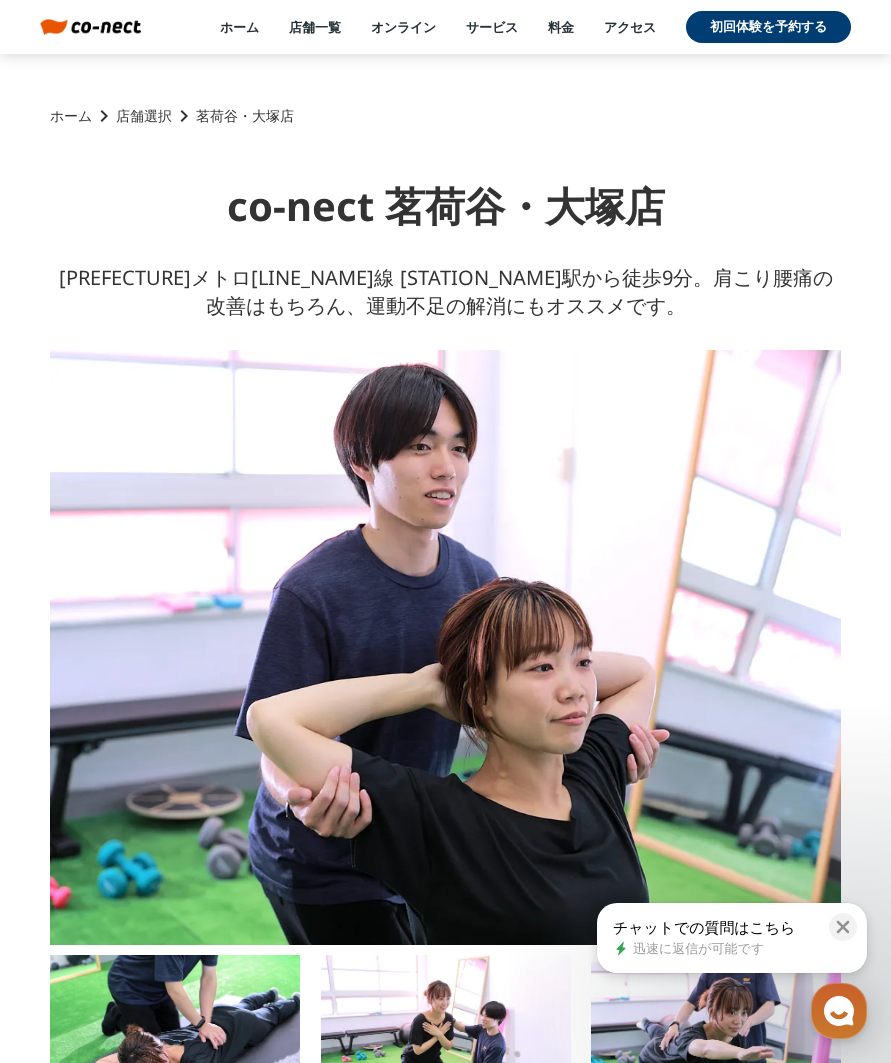 scroll, scrollTop: 0, scrollLeft: 0, axis: both 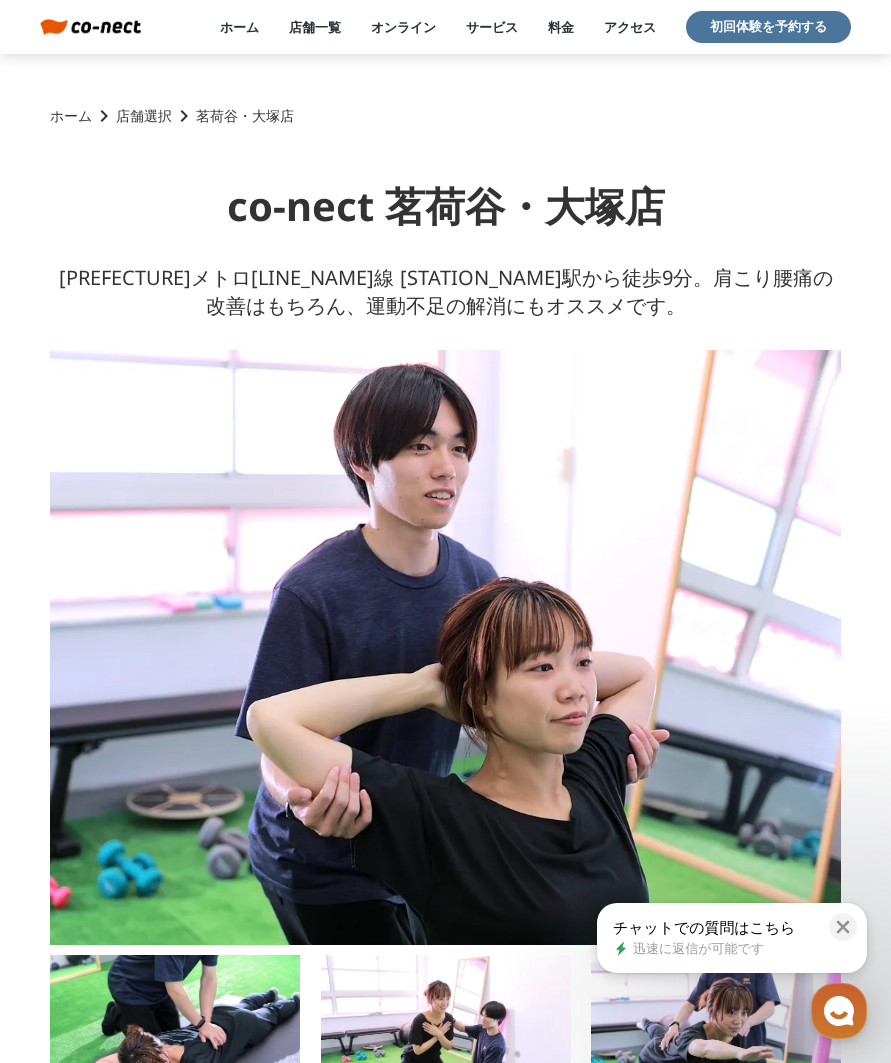 click on "初回体験を予約する" at bounding box center (768, 27) 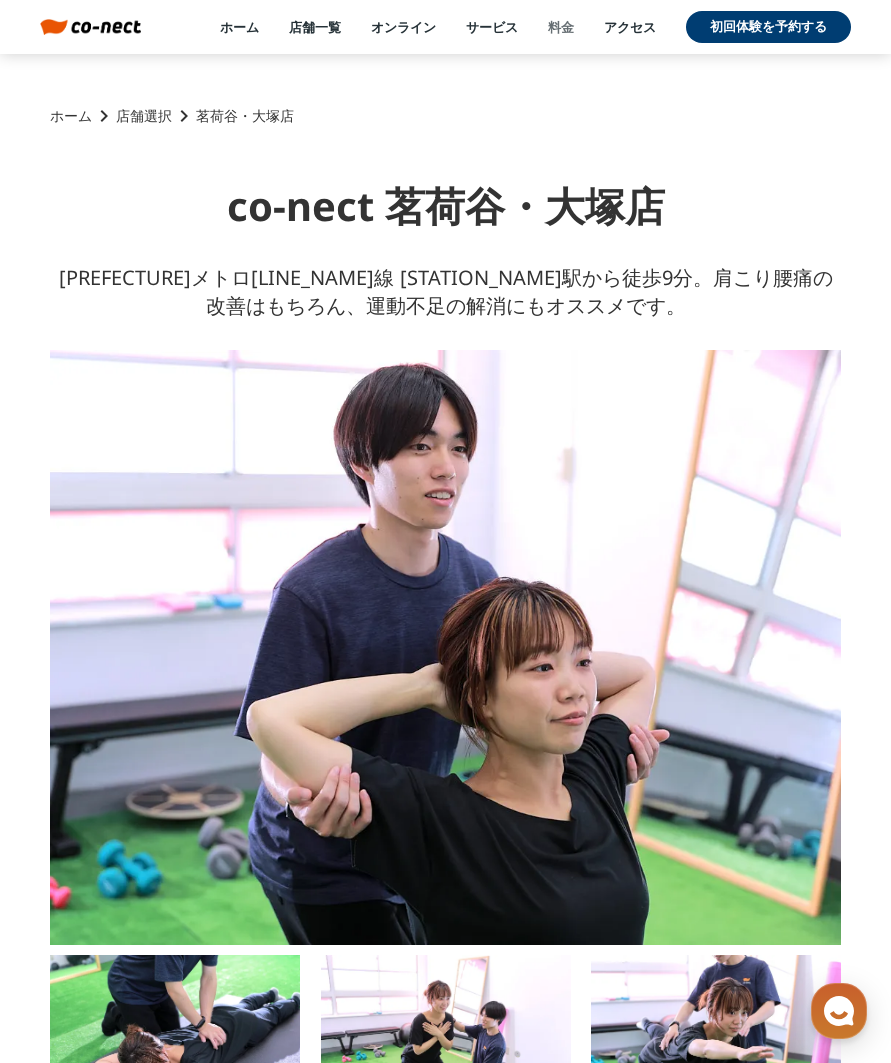 click on "料金" at bounding box center (561, 27) 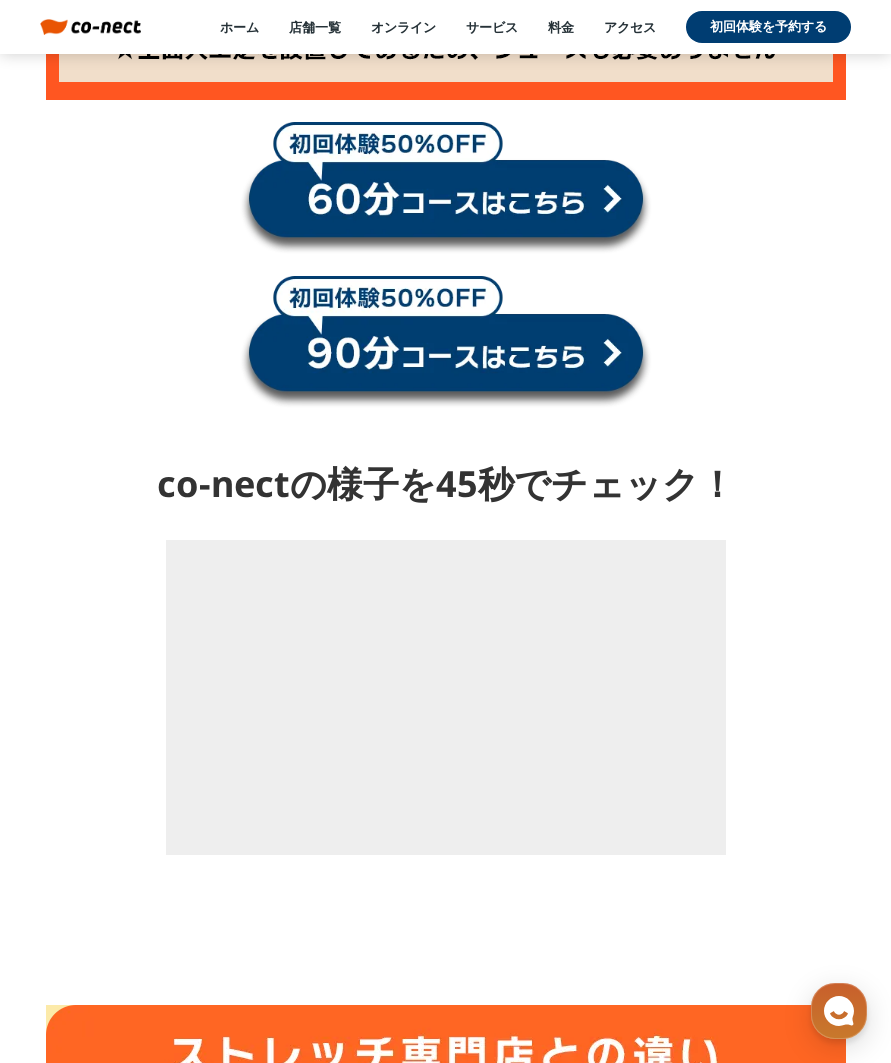 scroll, scrollTop: 3994, scrollLeft: 0, axis: vertical 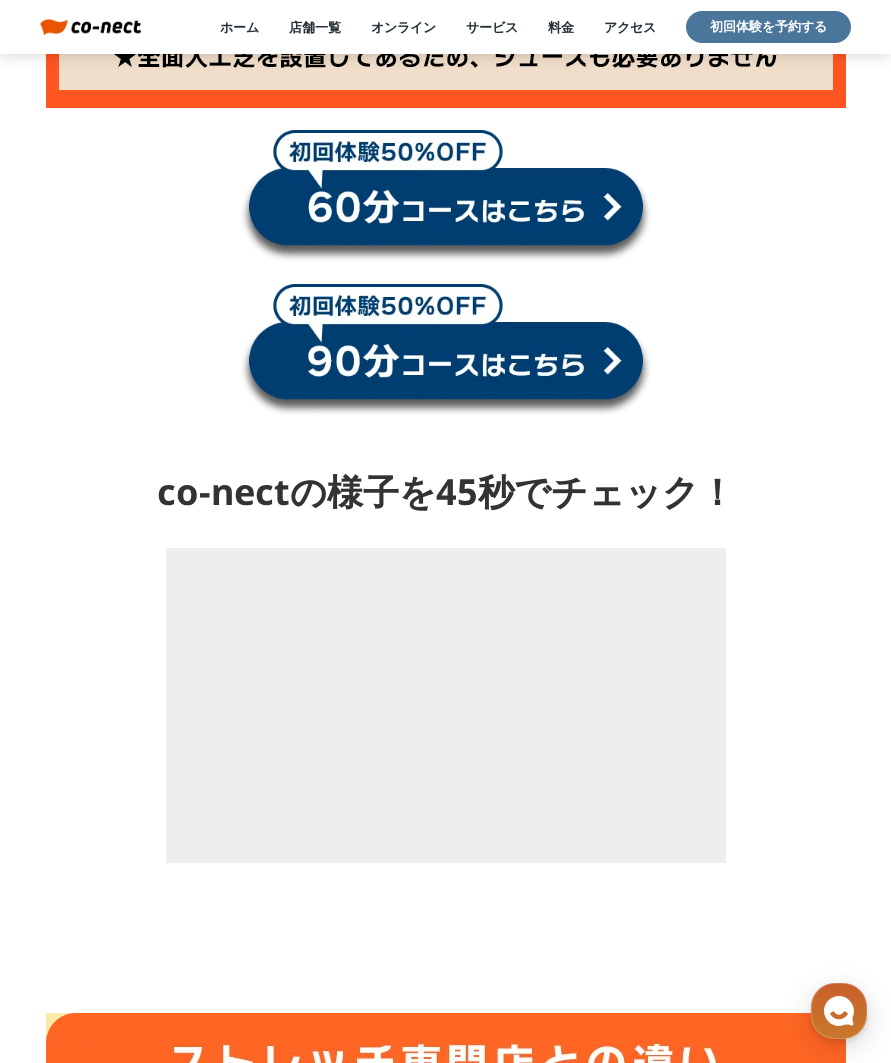 click on "初回体験を予約する" at bounding box center (768, 27) 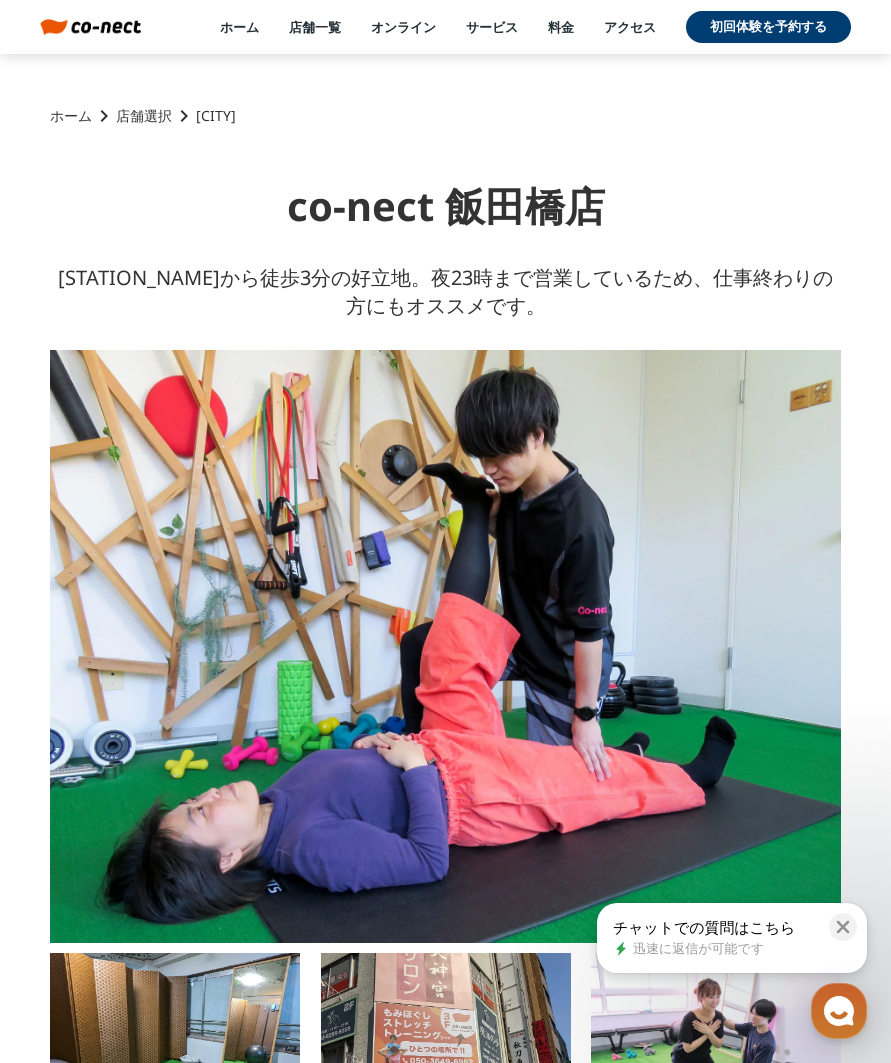 scroll, scrollTop: 0, scrollLeft: 0, axis: both 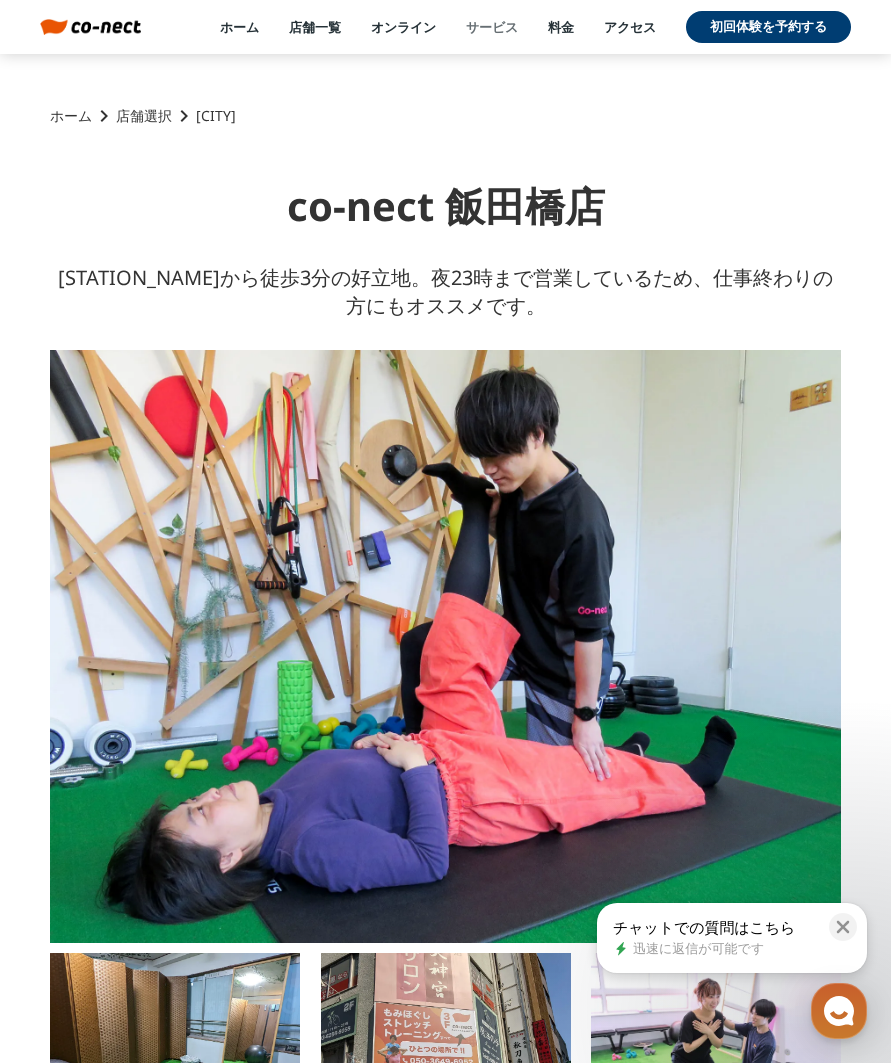click on "サービス" at bounding box center [492, 27] 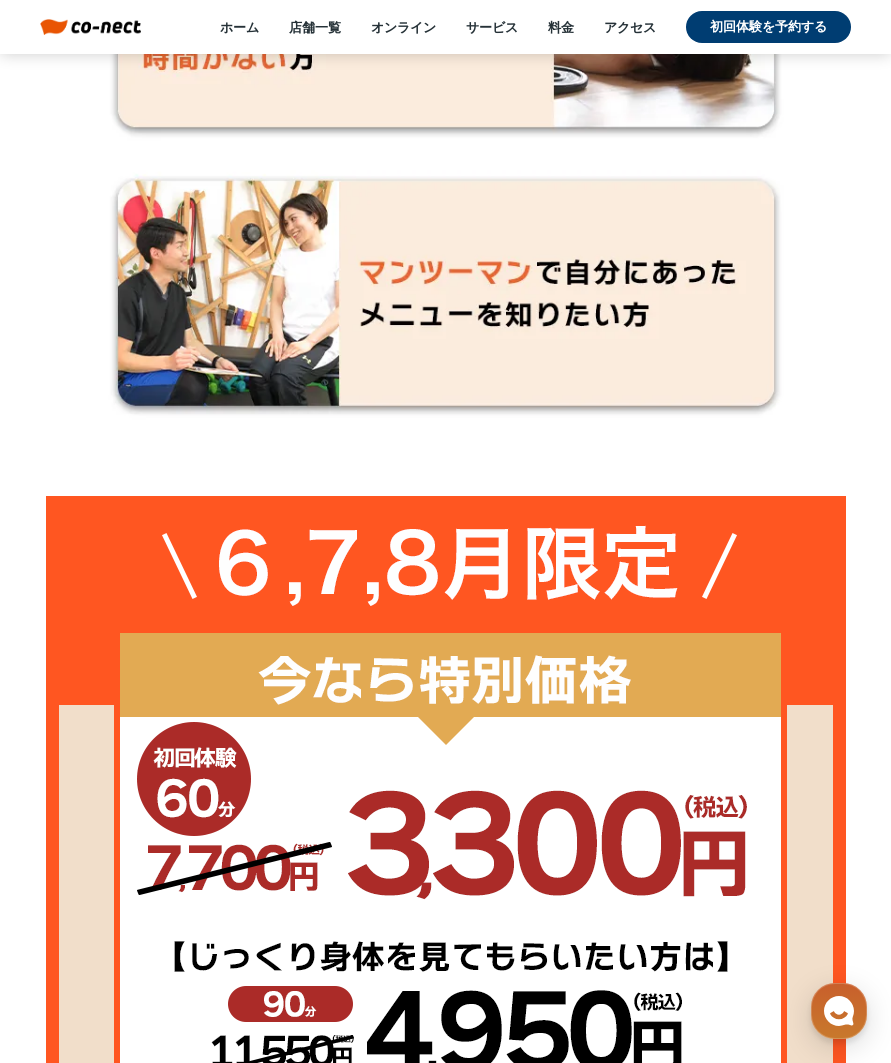 scroll, scrollTop: 17469, scrollLeft: 0, axis: vertical 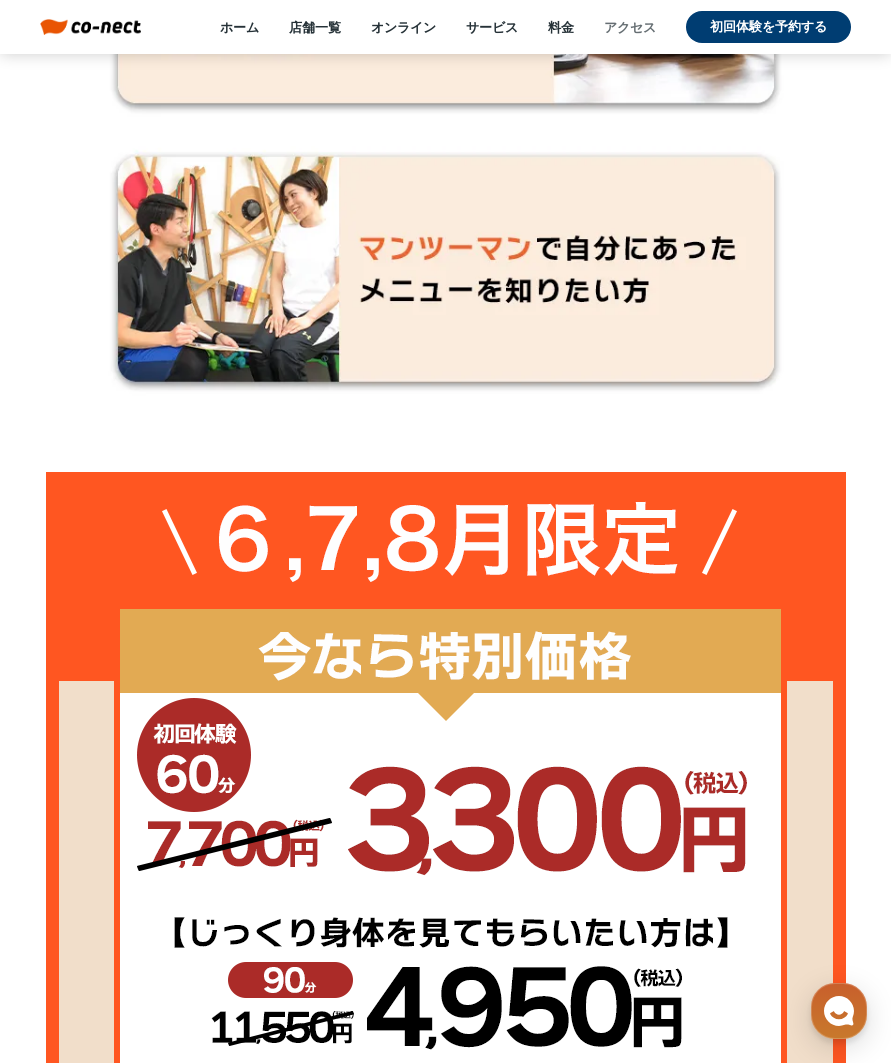 click on "アクセス" at bounding box center [630, 27] 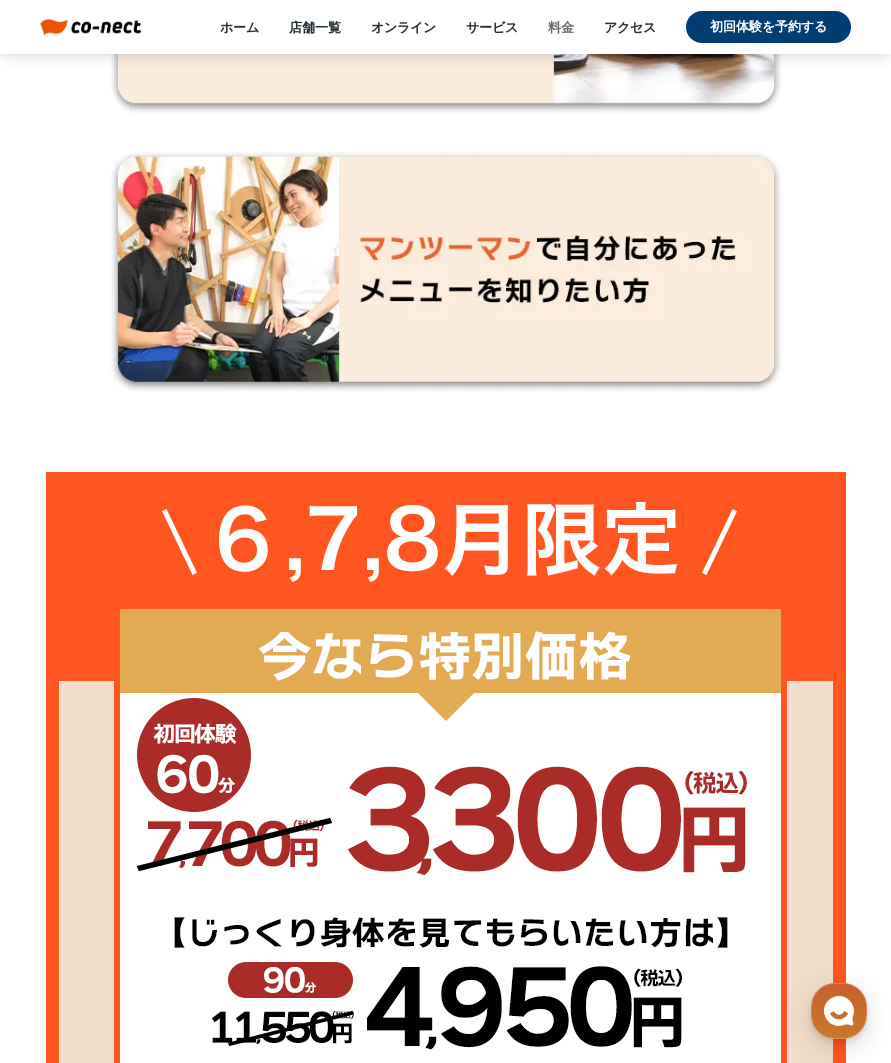 click on "料金" at bounding box center (561, 27) 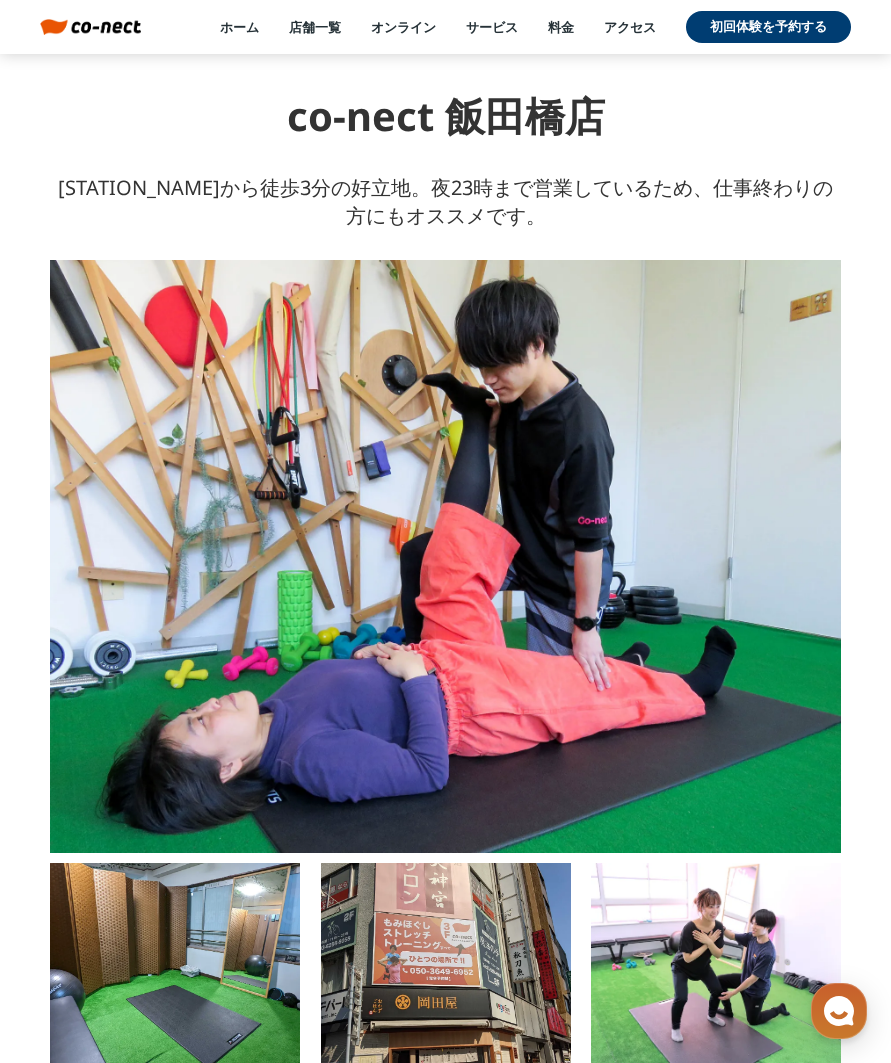 scroll, scrollTop: 0, scrollLeft: 0, axis: both 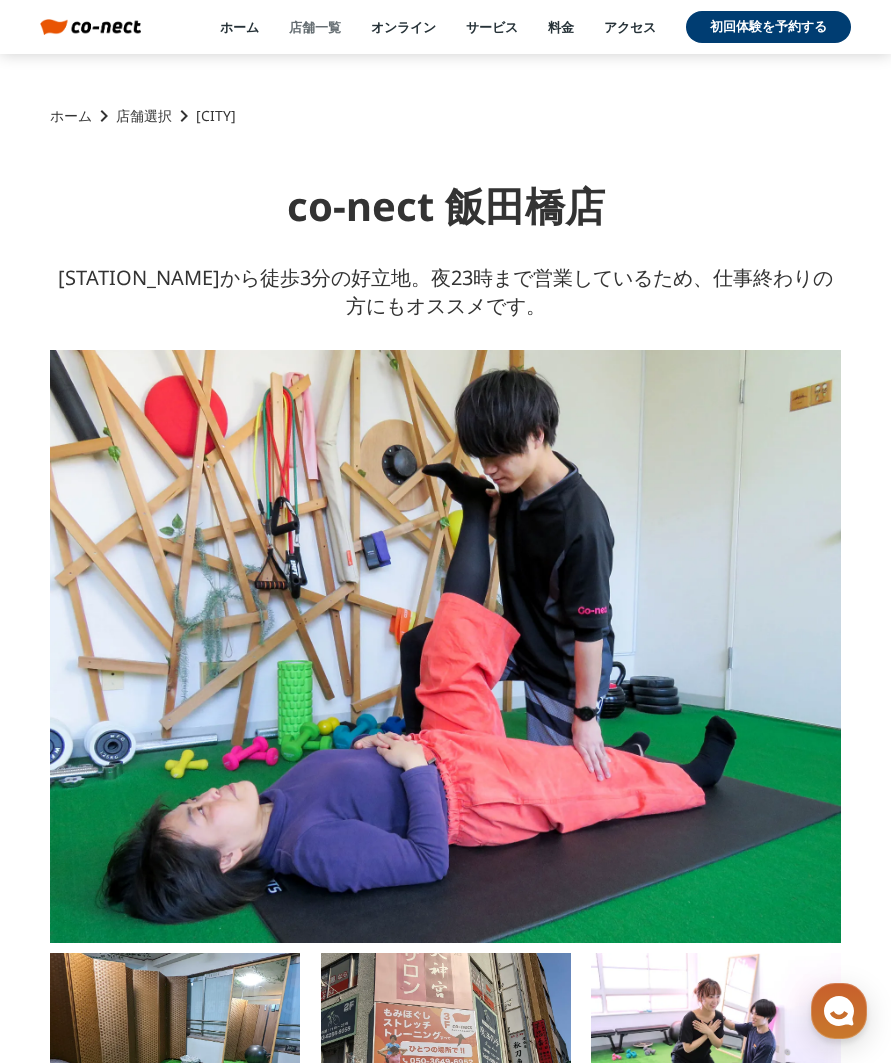 click on "店舗一覧" at bounding box center [315, 27] 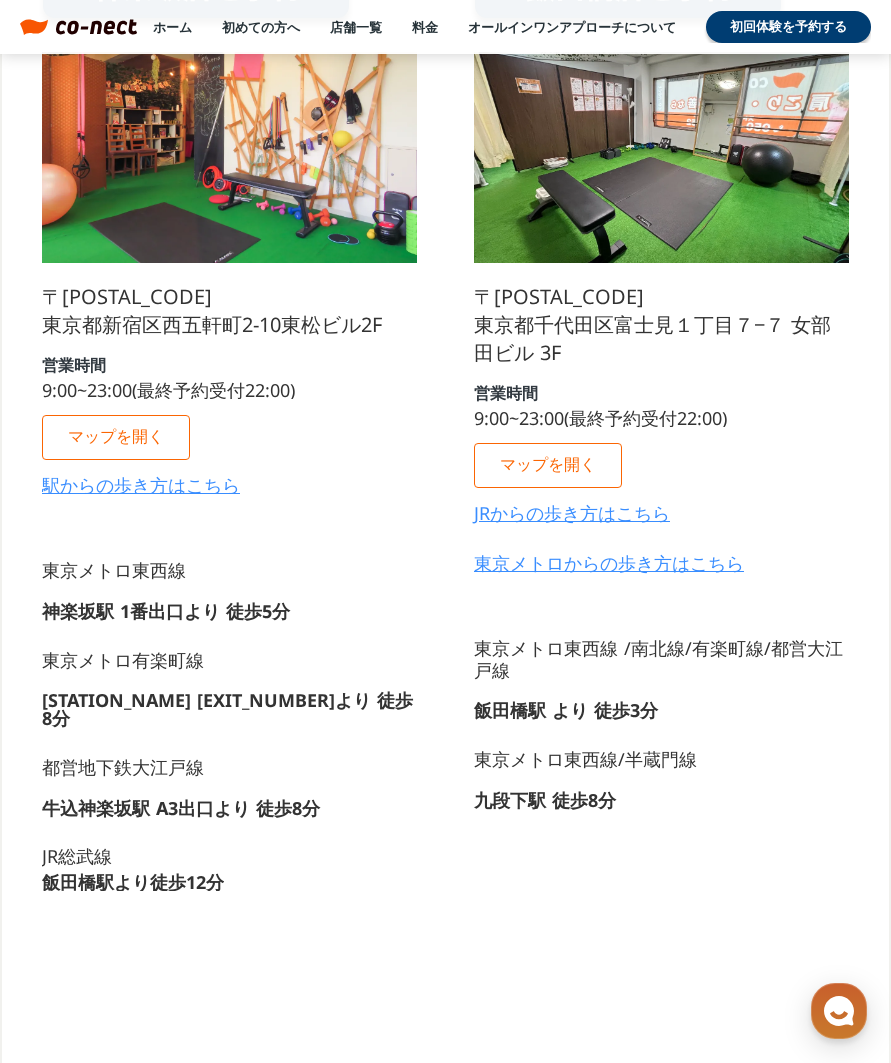 scroll, scrollTop: 422, scrollLeft: 0, axis: vertical 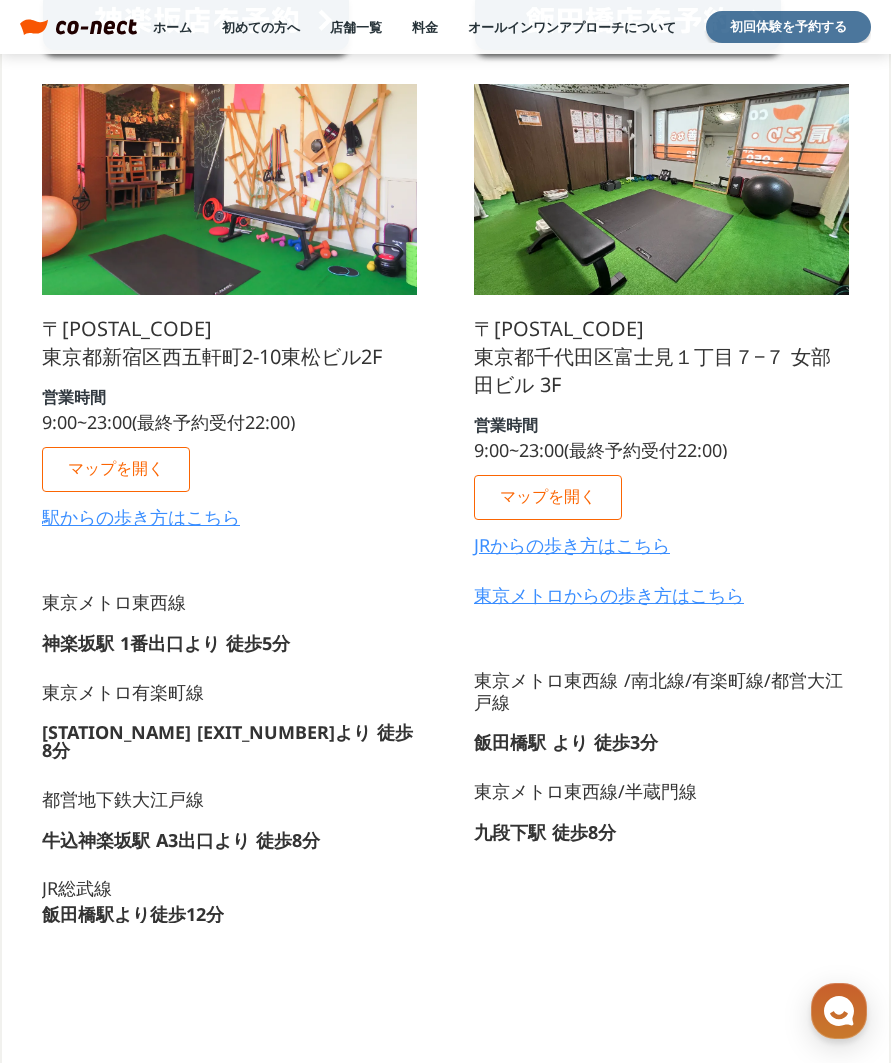 click on "初回体験を予約する" at bounding box center [788, 27] 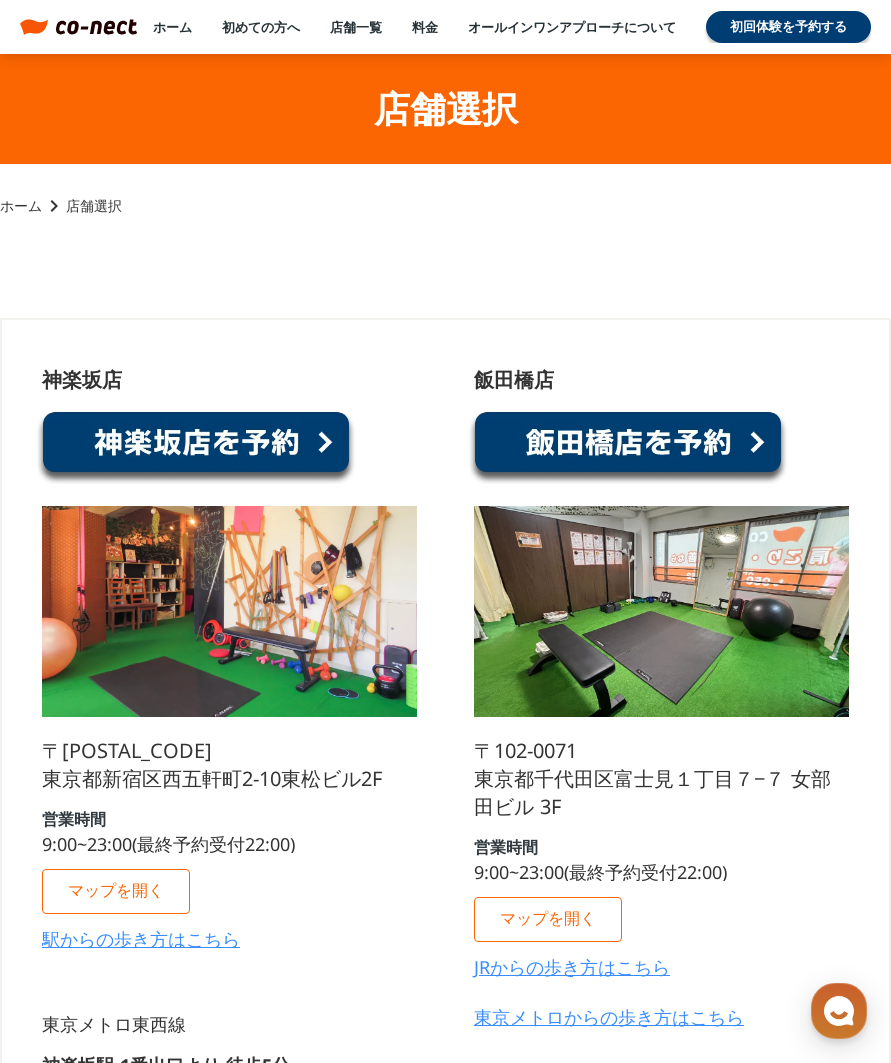 scroll, scrollTop: 0, scrollLeft: 0, axis: both 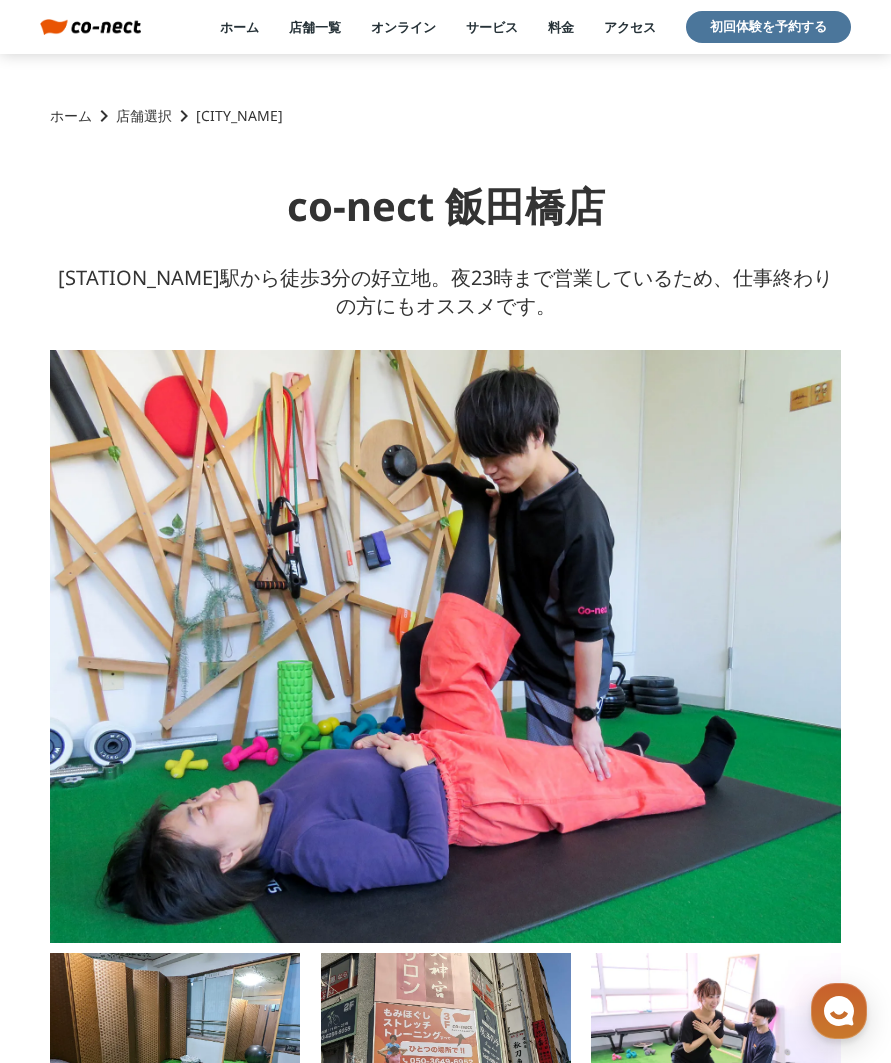 click on "初回体験を予約する" at bounding box center (768, 27) 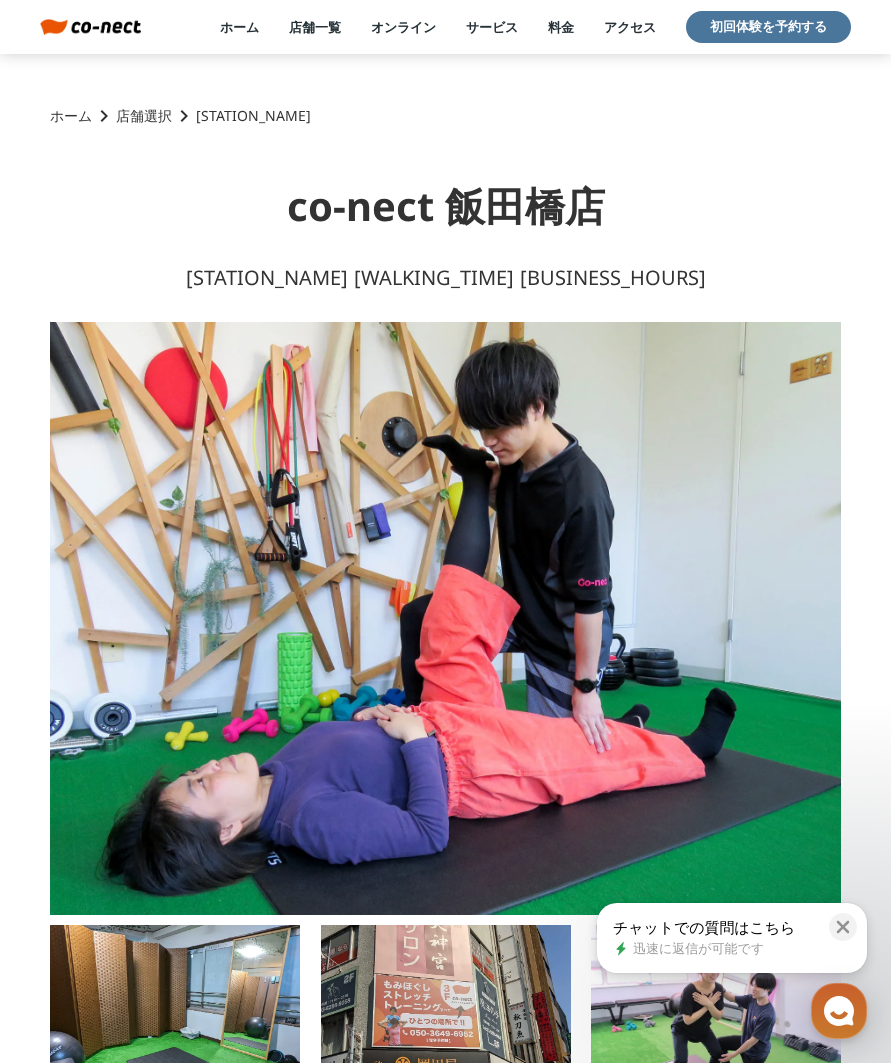 scroll, scrollTop: 0, scrollLeft: 0, axis: both 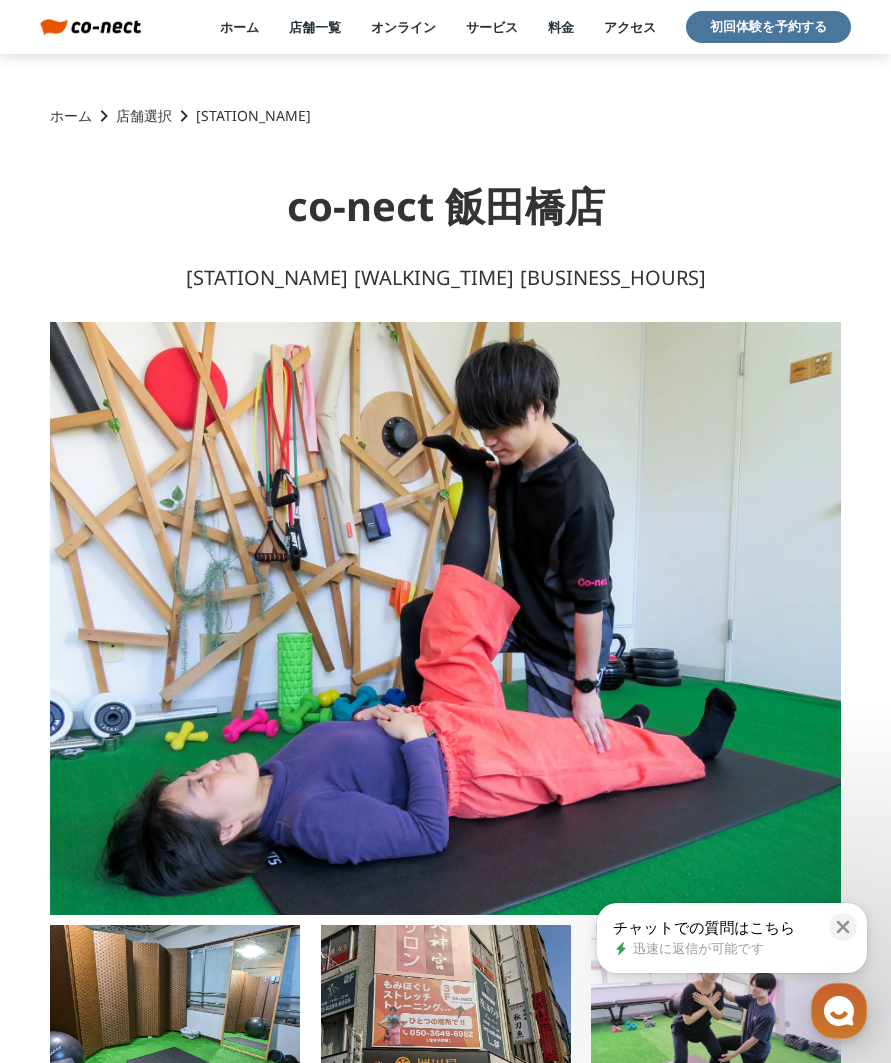 click on "初回体験を予約する" at bounding box center (768, 27) 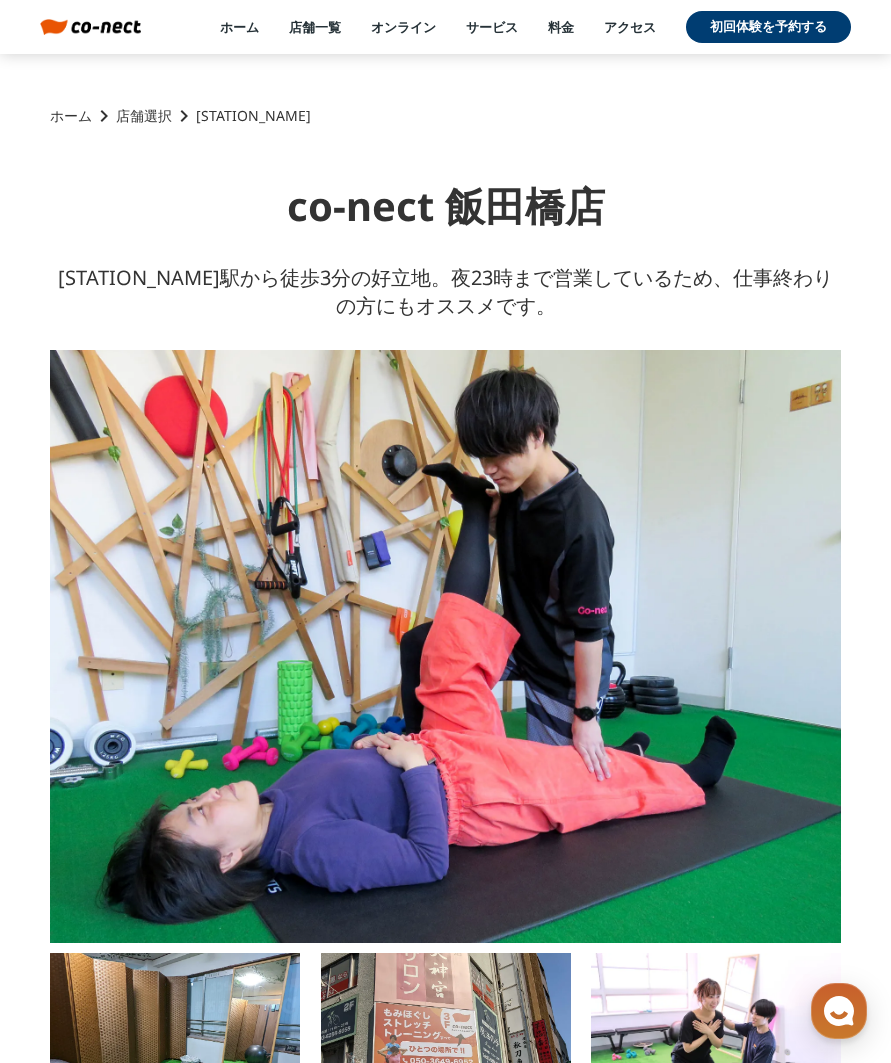 scroll, scrollTop: 0, scrollLeft: 0, axis: both 